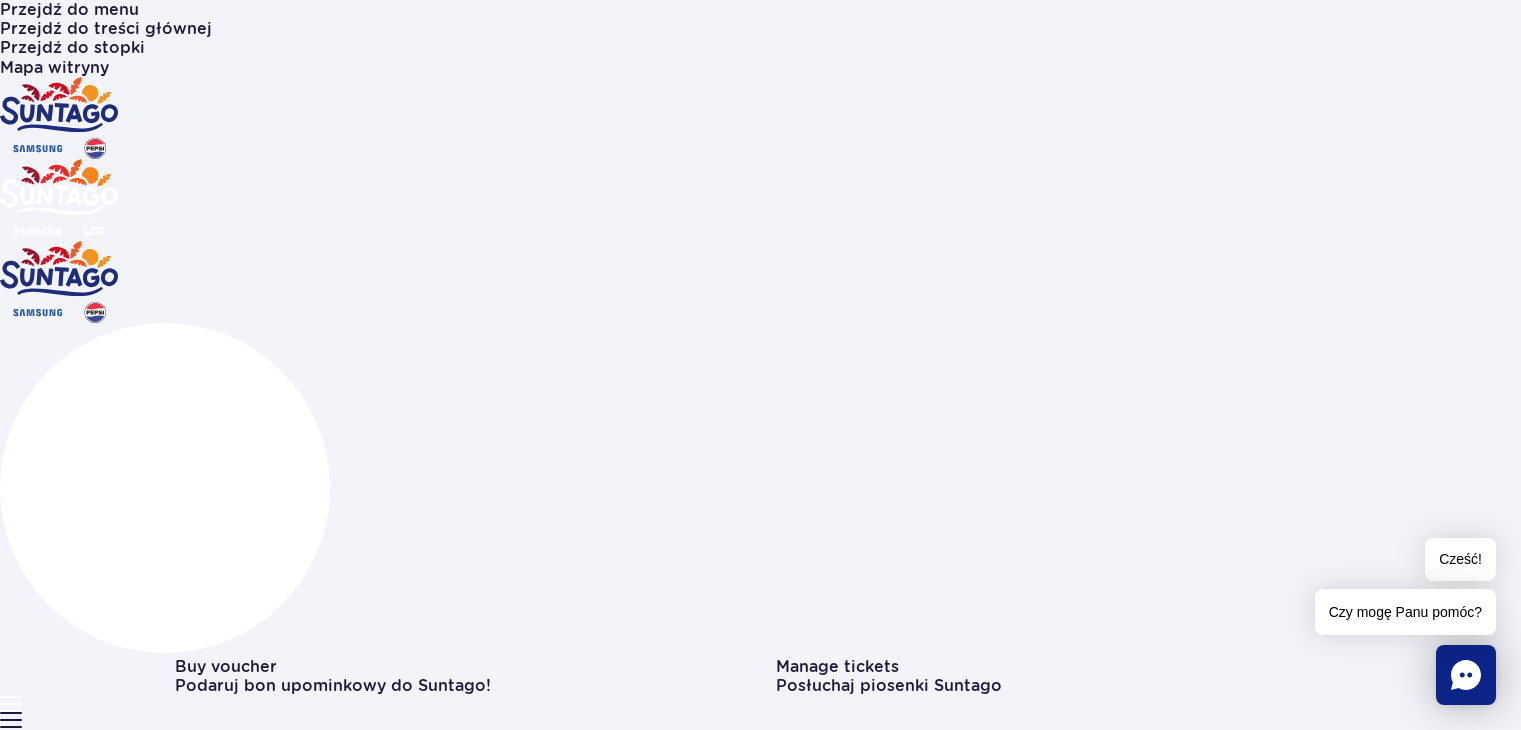 scroll, scrollTop: 0, scrollLeft: 0, axis: both 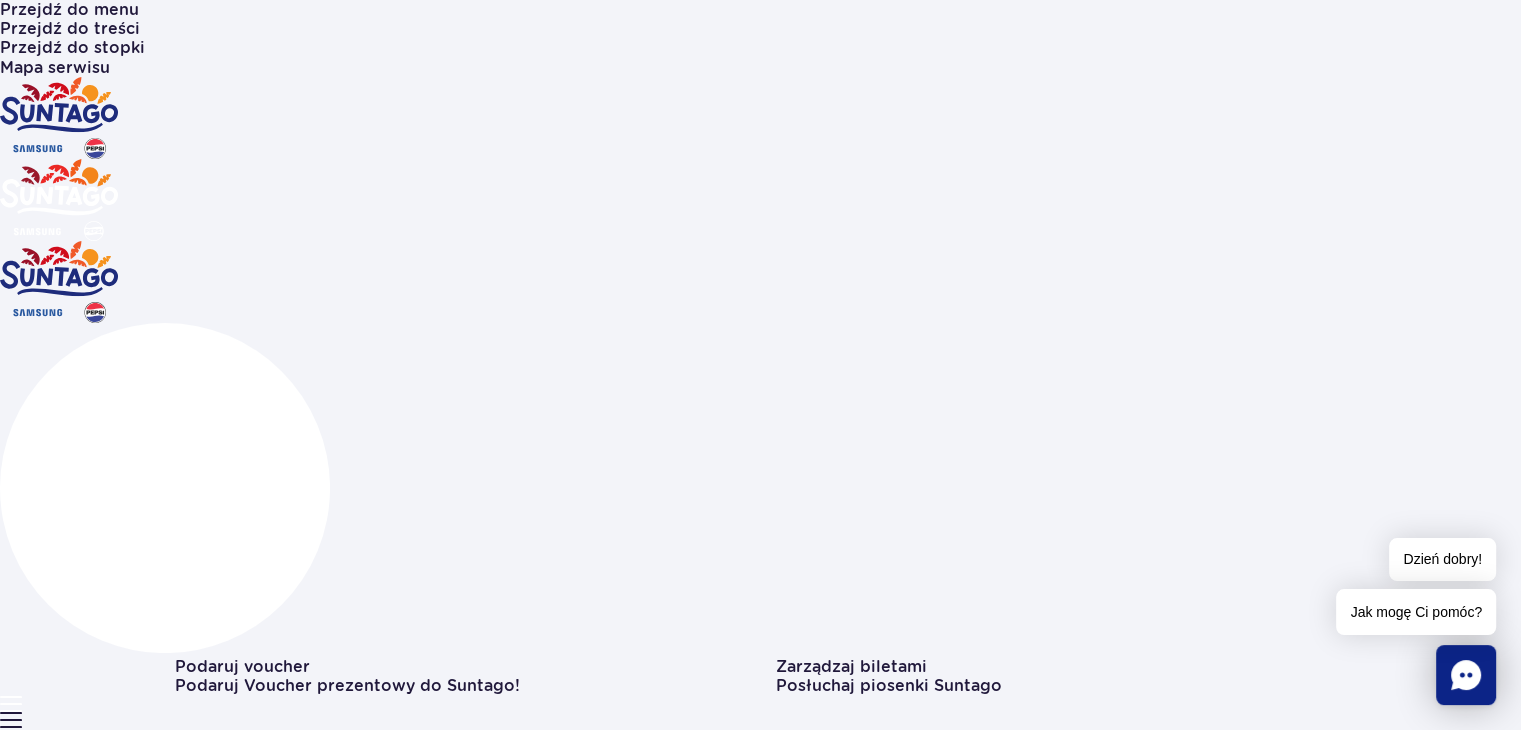 click at bounding box center [0, 8061] 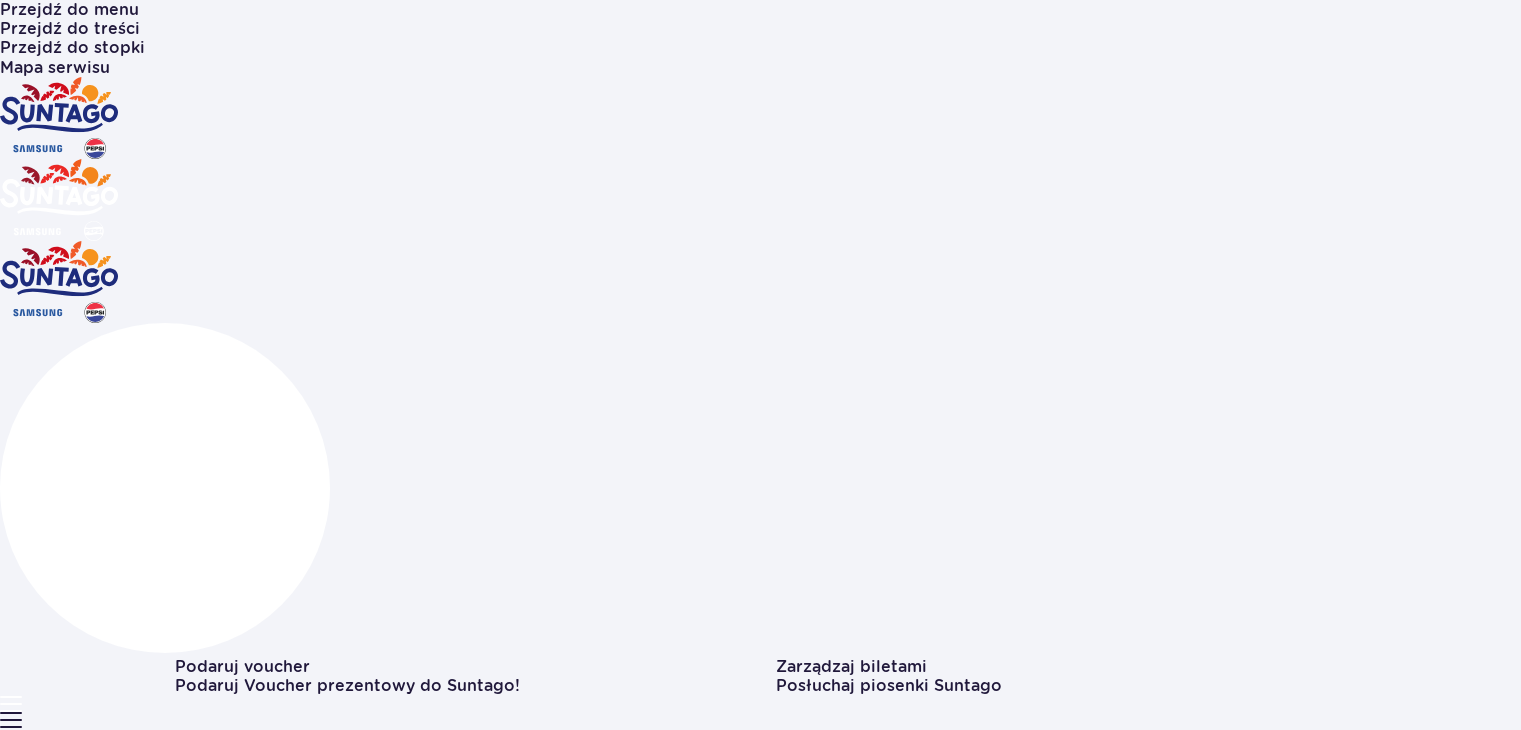 scroll, scrollTop: 0, scrollLeft: 0, axis: both 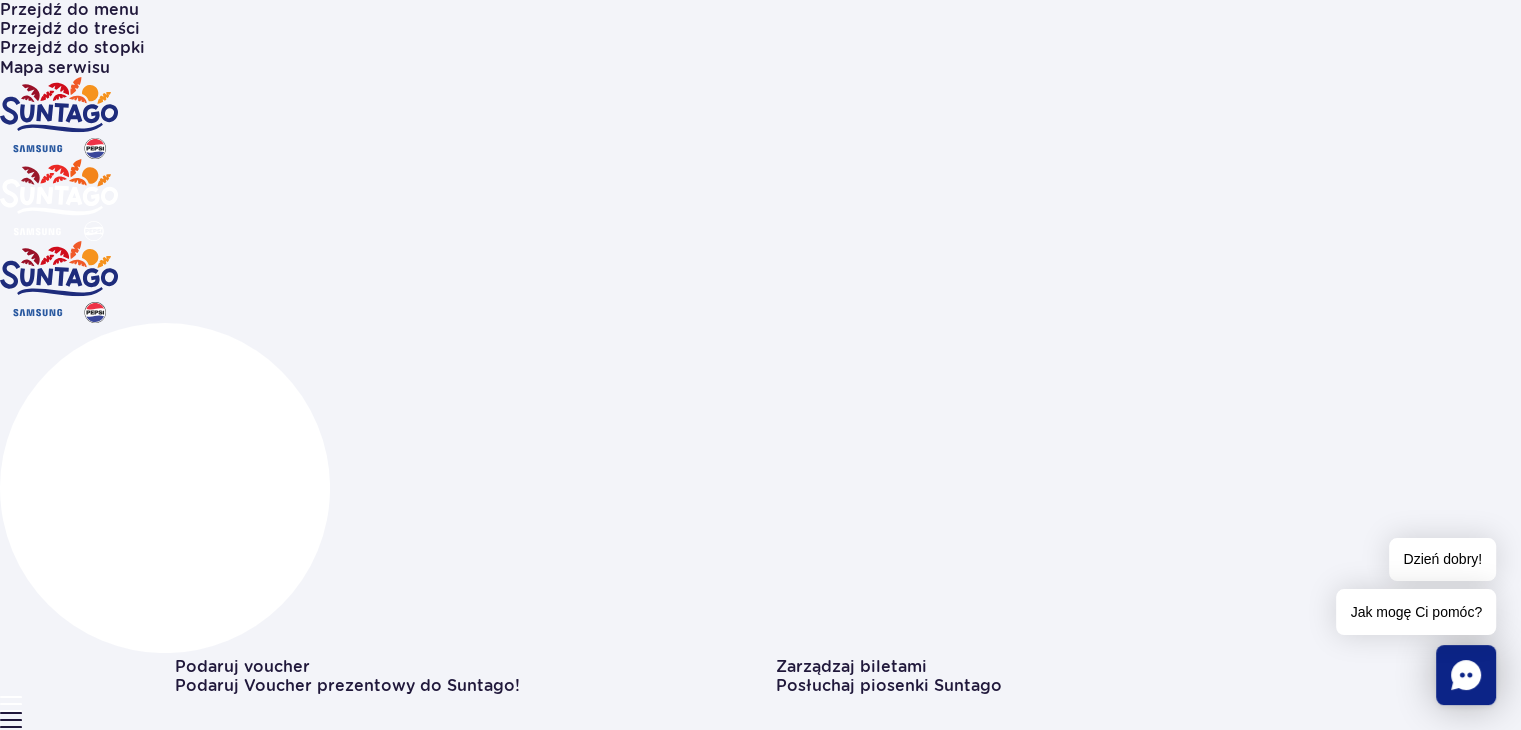 click at bounding box center (175, 13443) 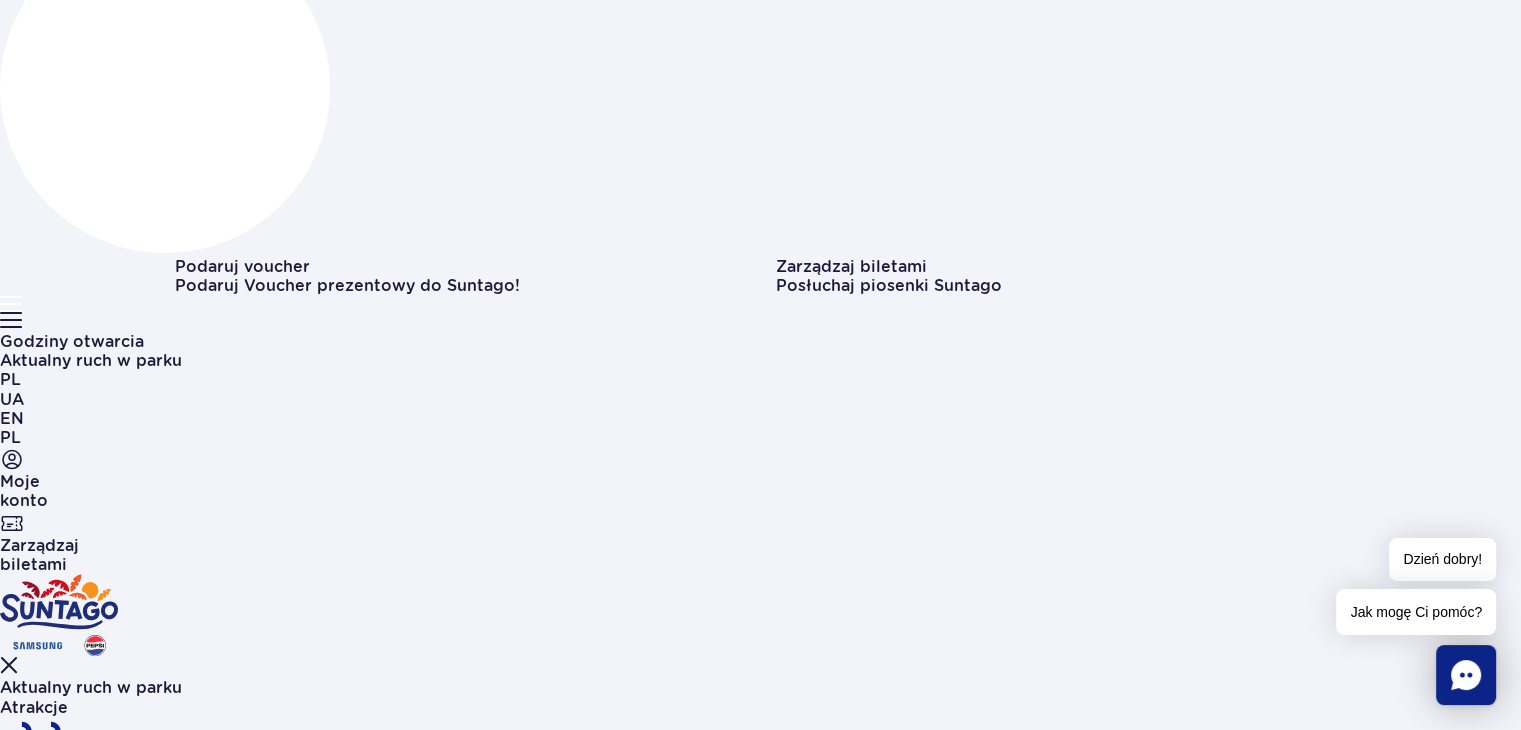 drag, startPoint x: 320, startPoint y: 602, endPoint x: 328, endPoint y: 587, distance: 17 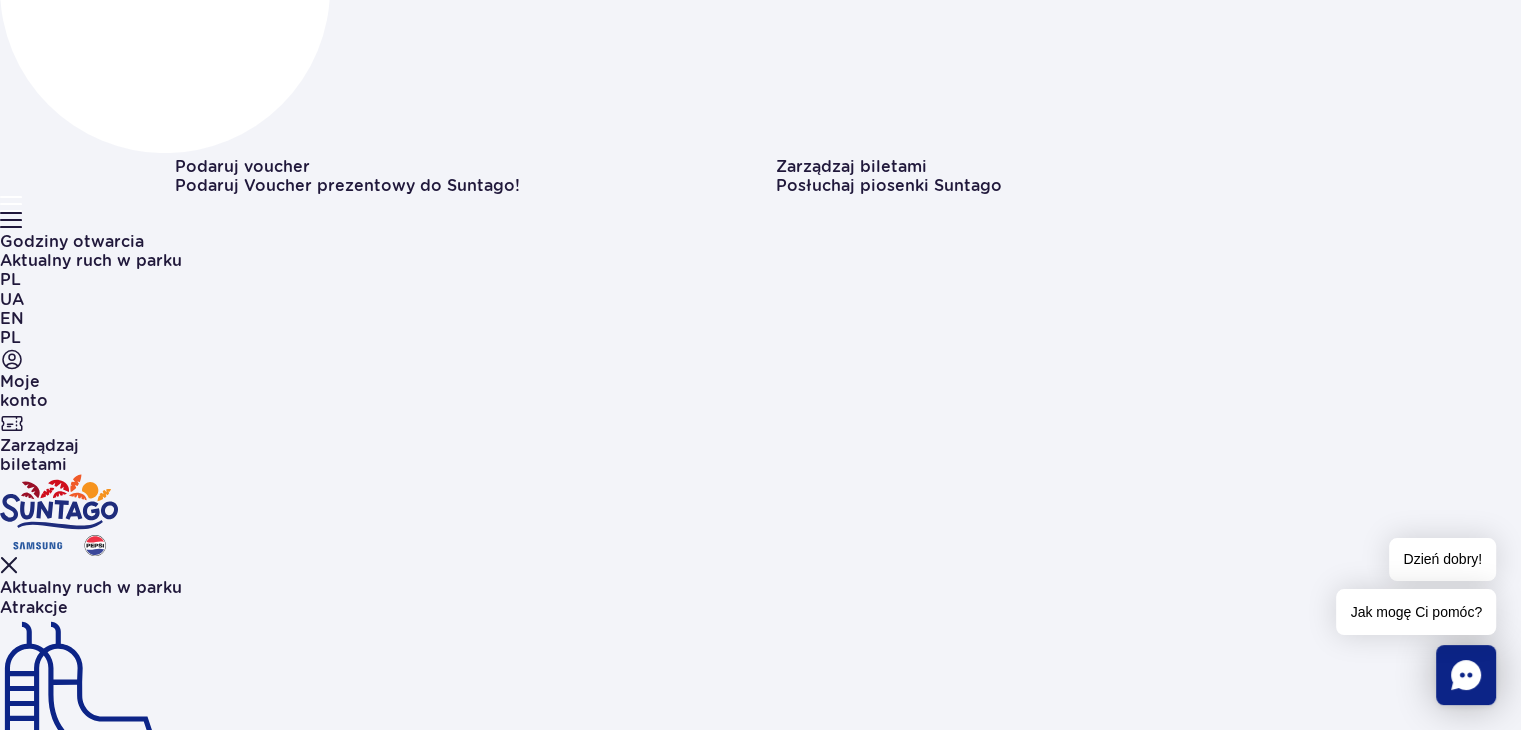 click on "Strona główna
Jamango
Jamango
Jedyna w swoim rodzaju wodna dżungla pełna atrakcji i niespodzianek na światowym poziomie!
Jamango" at bounding box center (760, 12924) 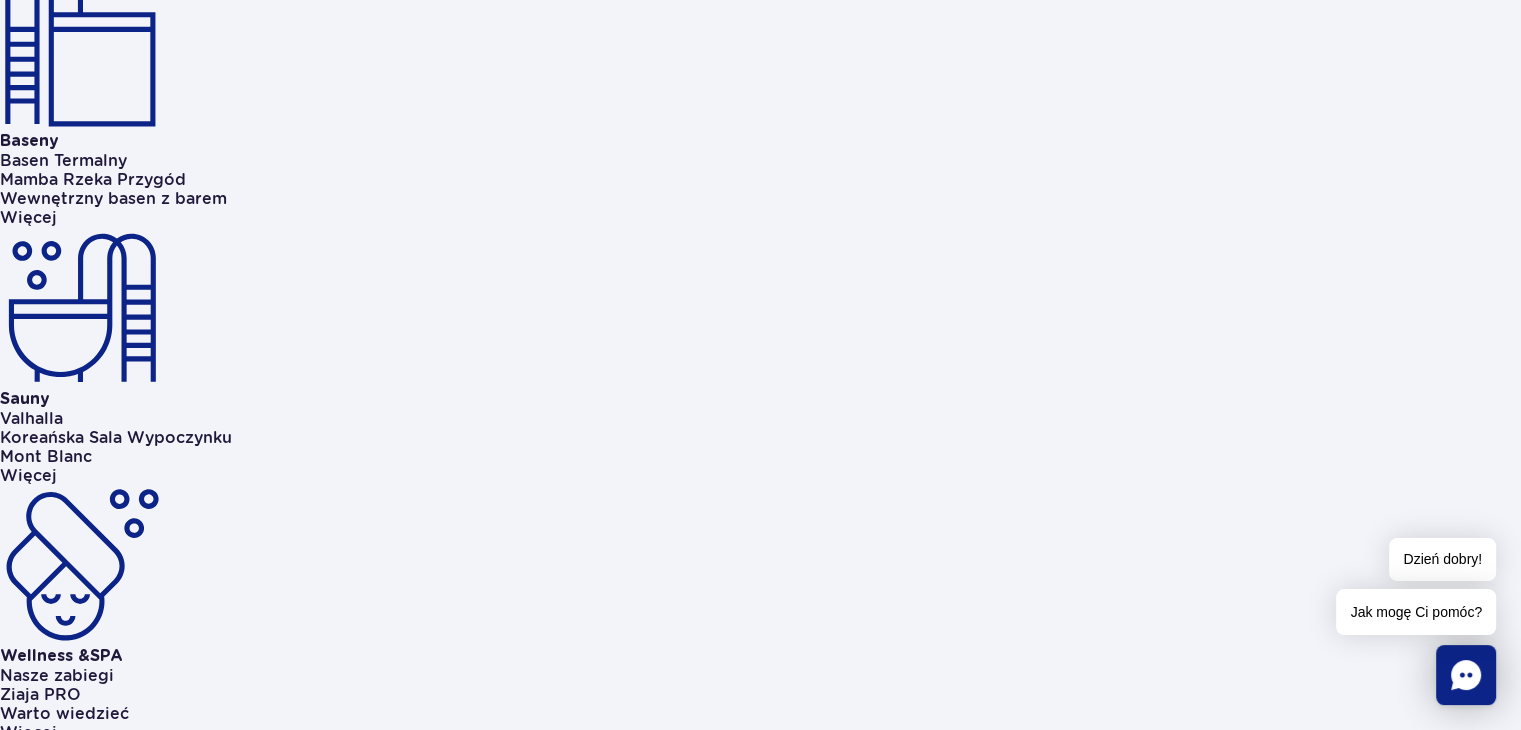 scroll, scrollTop: 1500, scrollLeft: 0, axis: vertical 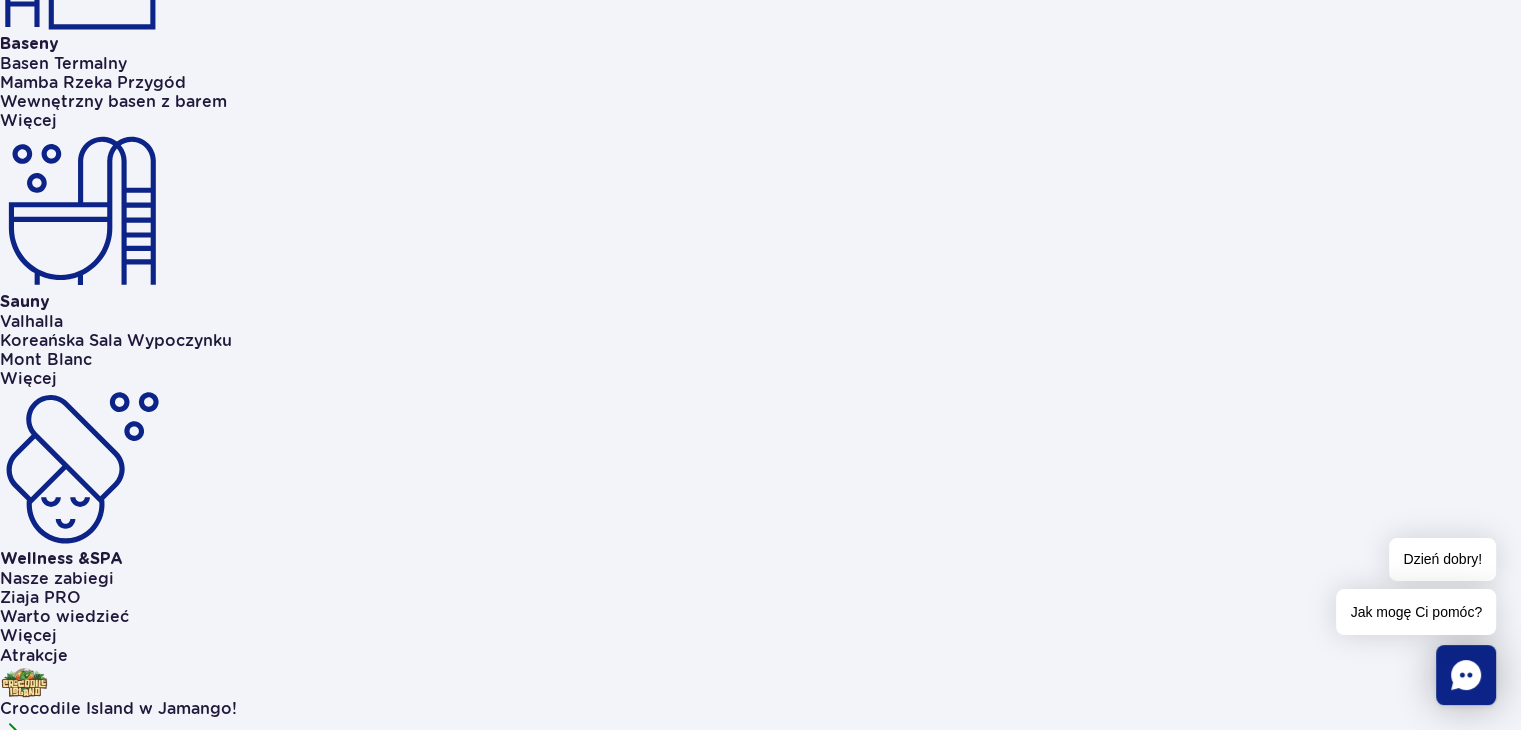 click at bounding box center (175, 14872) 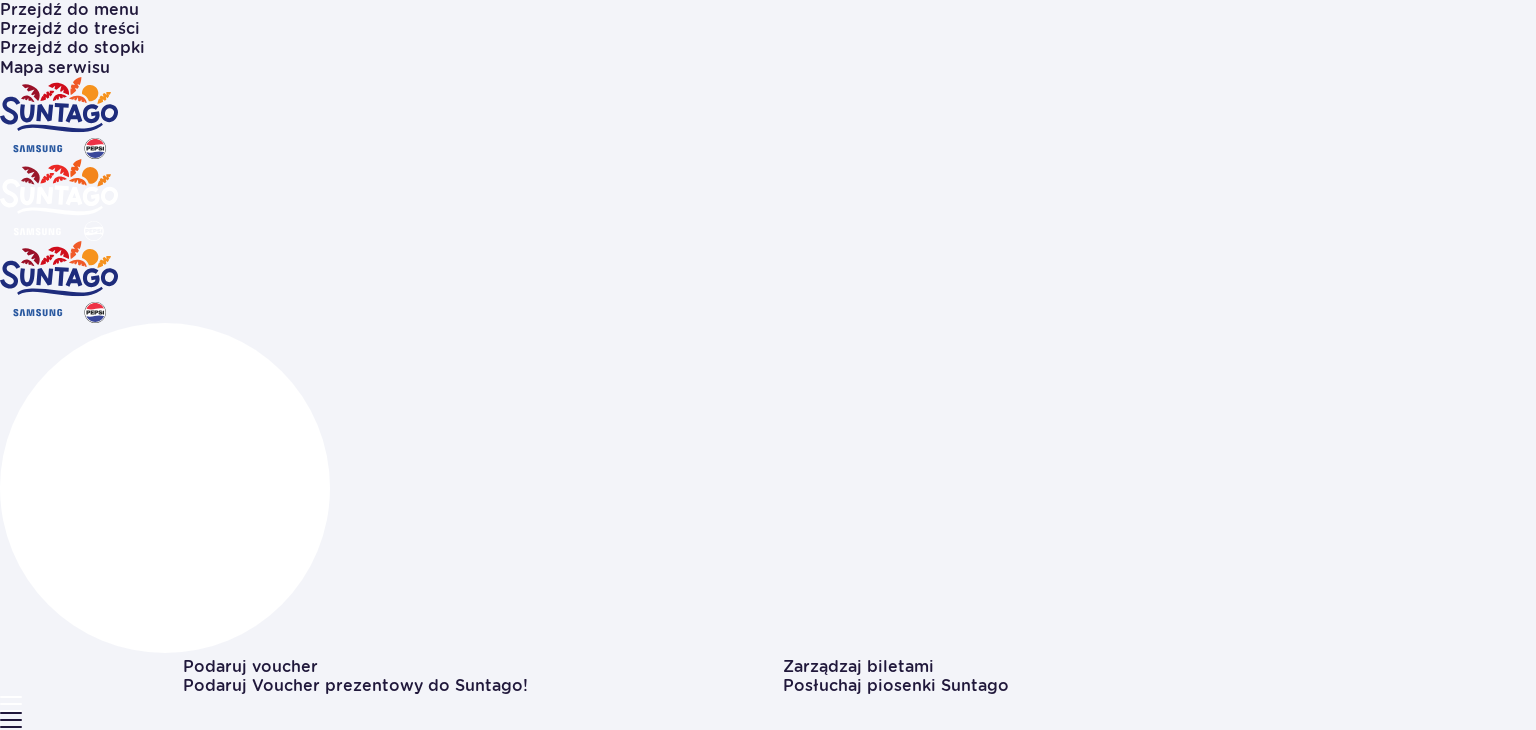 scroll, scrollTop: 0, scrollLeft: 0, axis: both 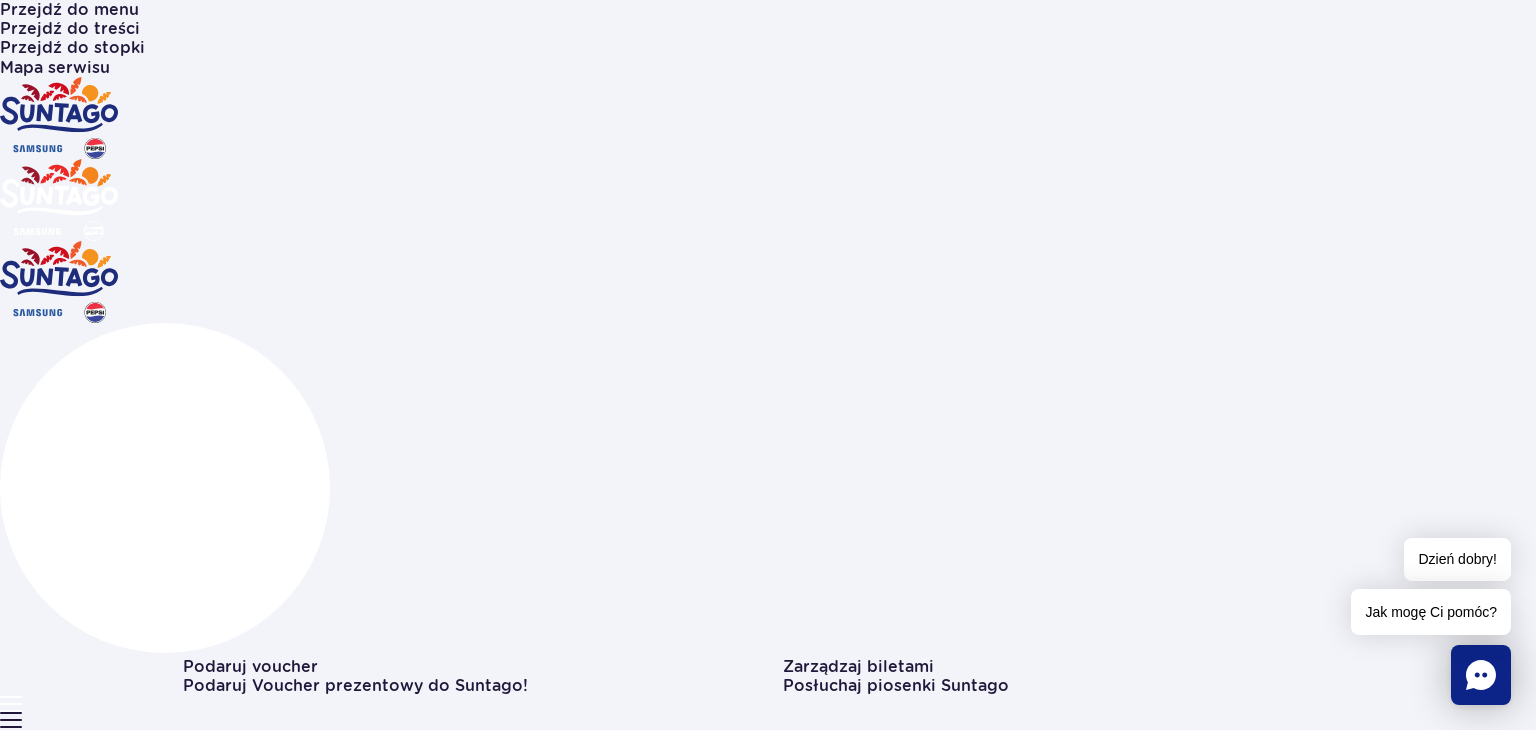 click on "Posłuchaj piosenki Suntago" at bounding box center [896, 685] 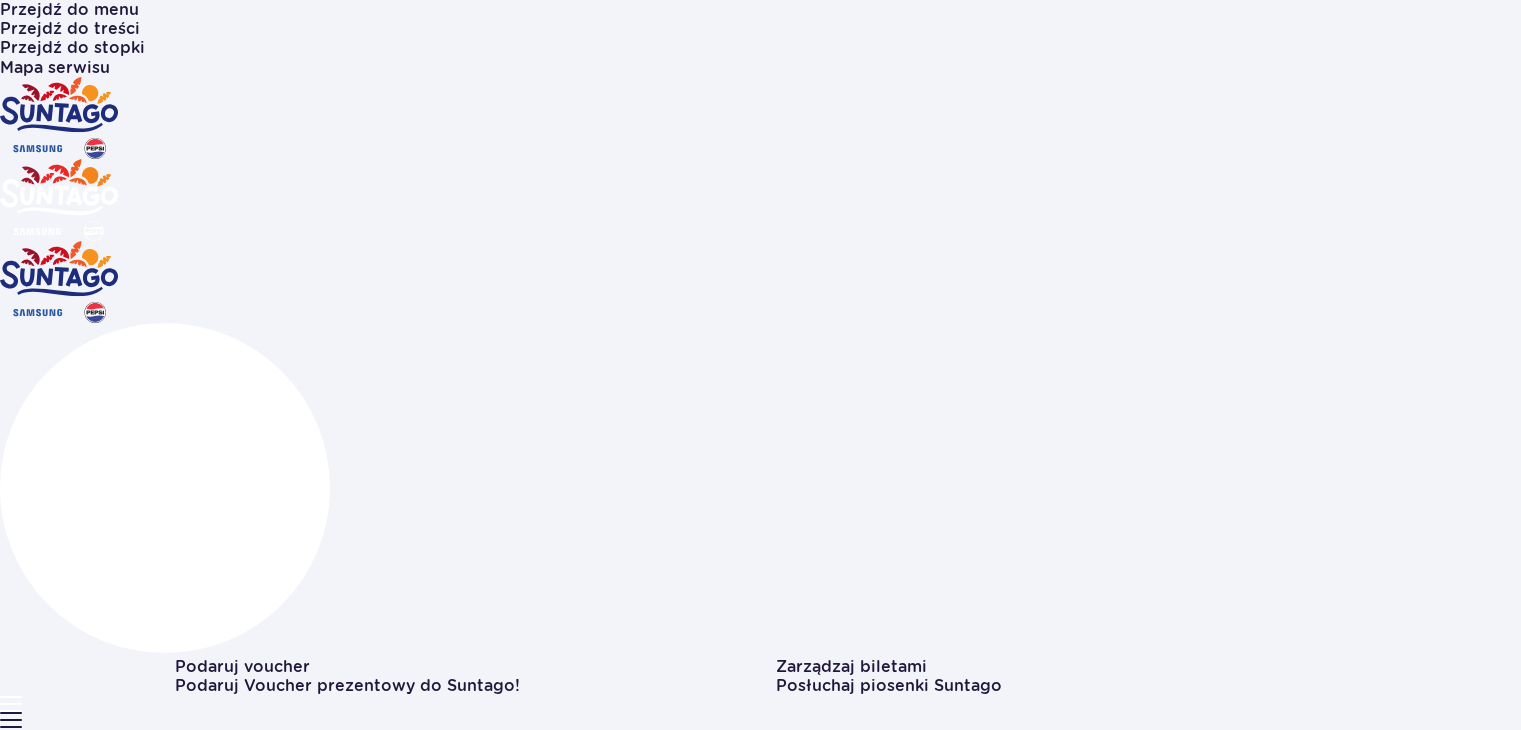 scroll, scrollTop: 0, scrollLeft: 0, axis: both 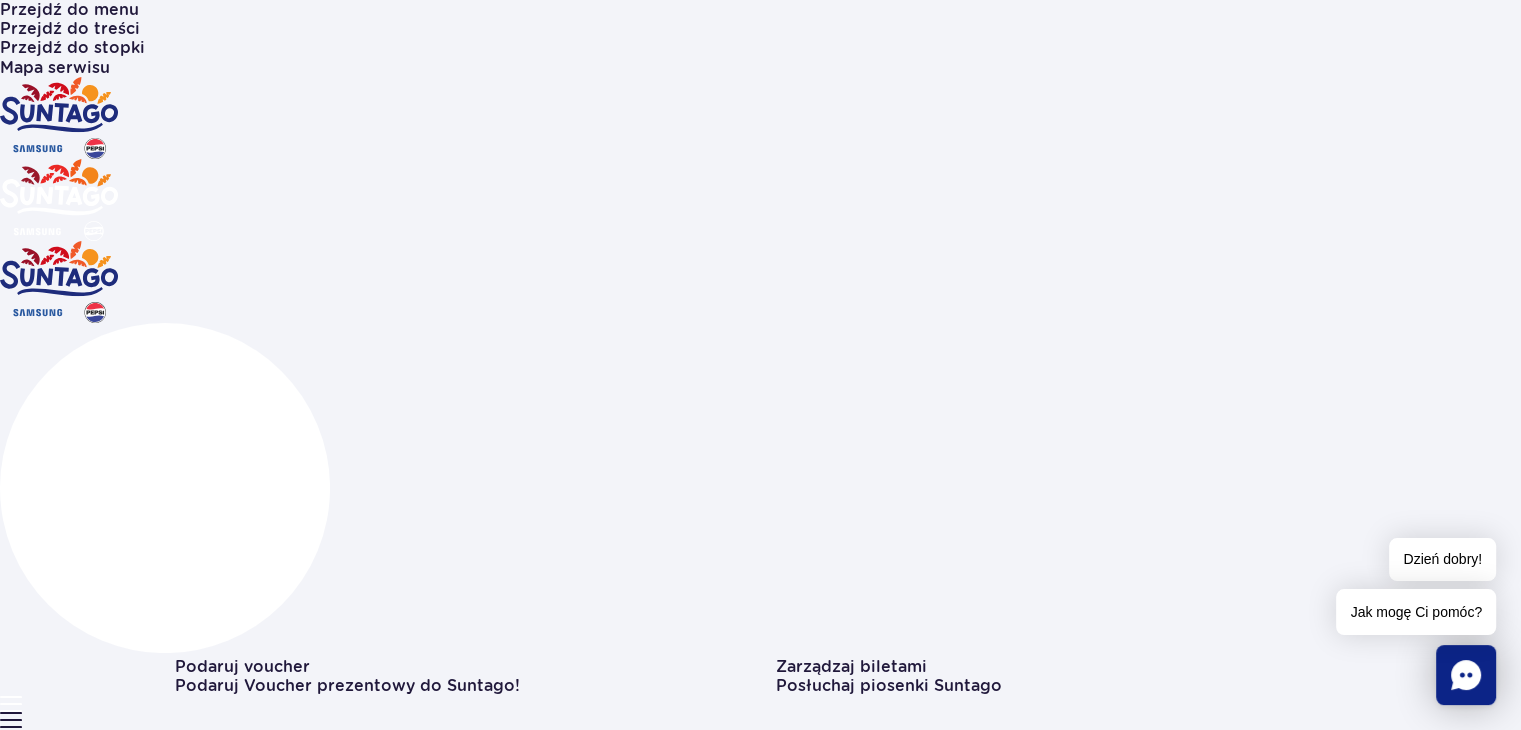 click on "Bilety i oferta" at bounding box center [56, 5950] 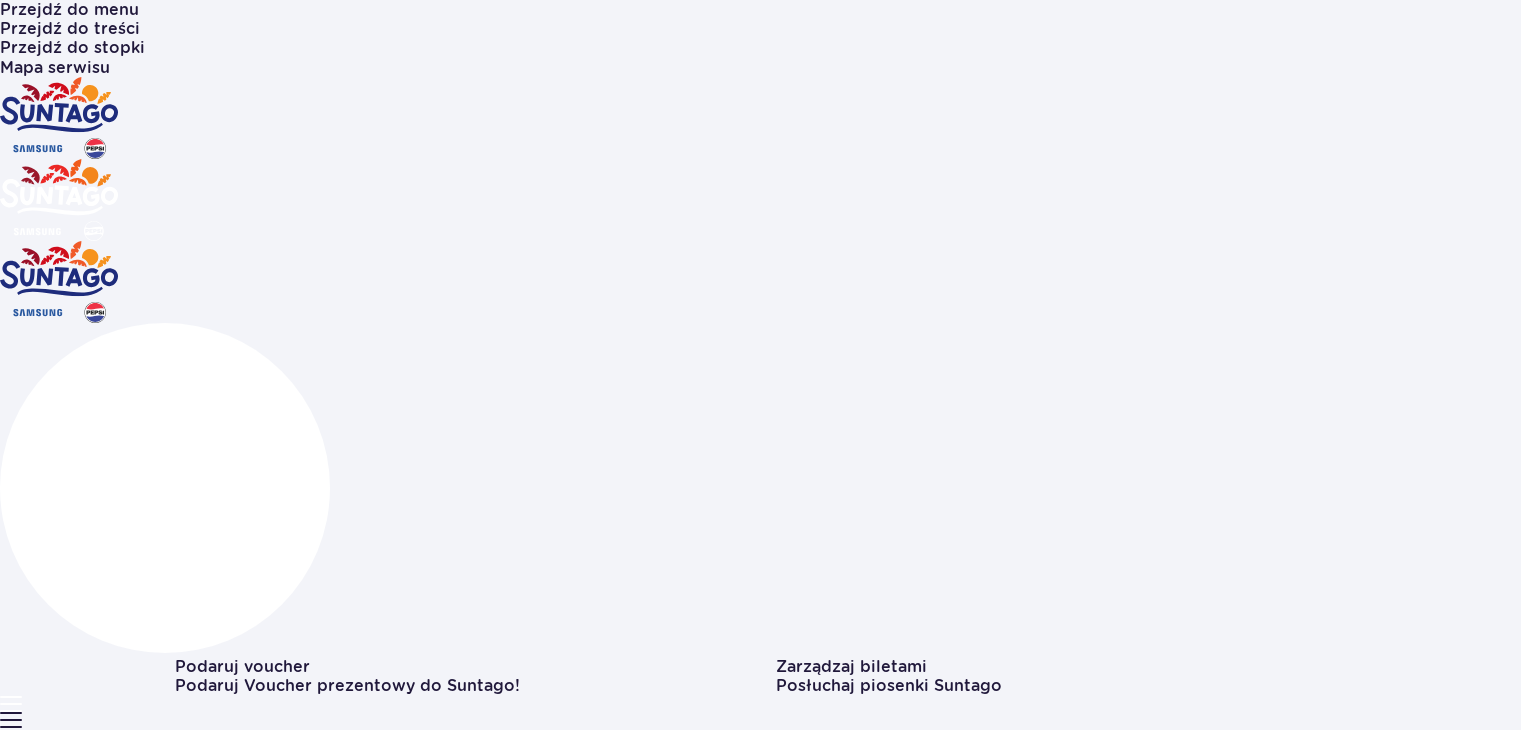 scroll, scrollTop: 0, scrollLeft: 0, axis: both 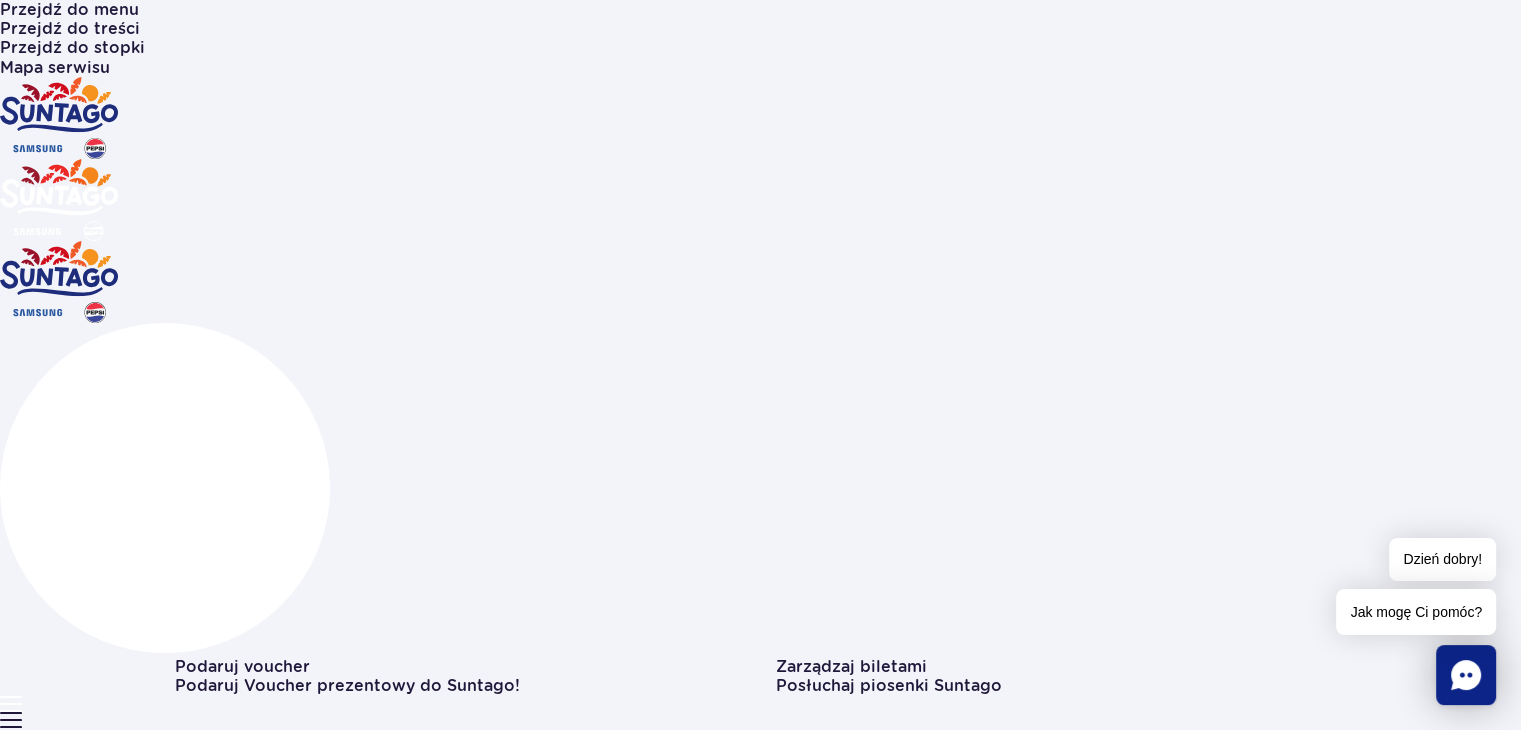 click at bounding box center [776, 11739] 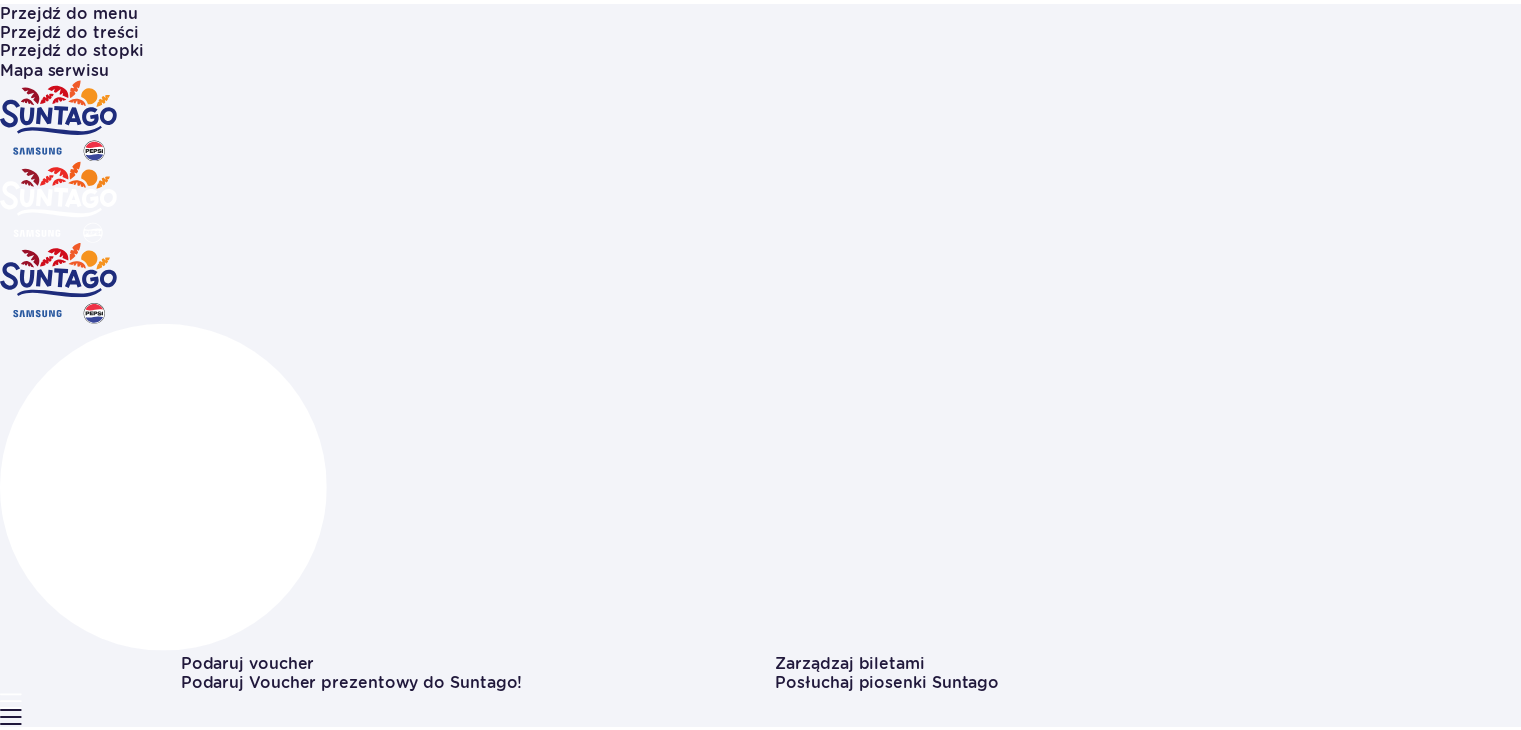 scroll, scrollTop: 0, scrollLeft: 0, axis: both 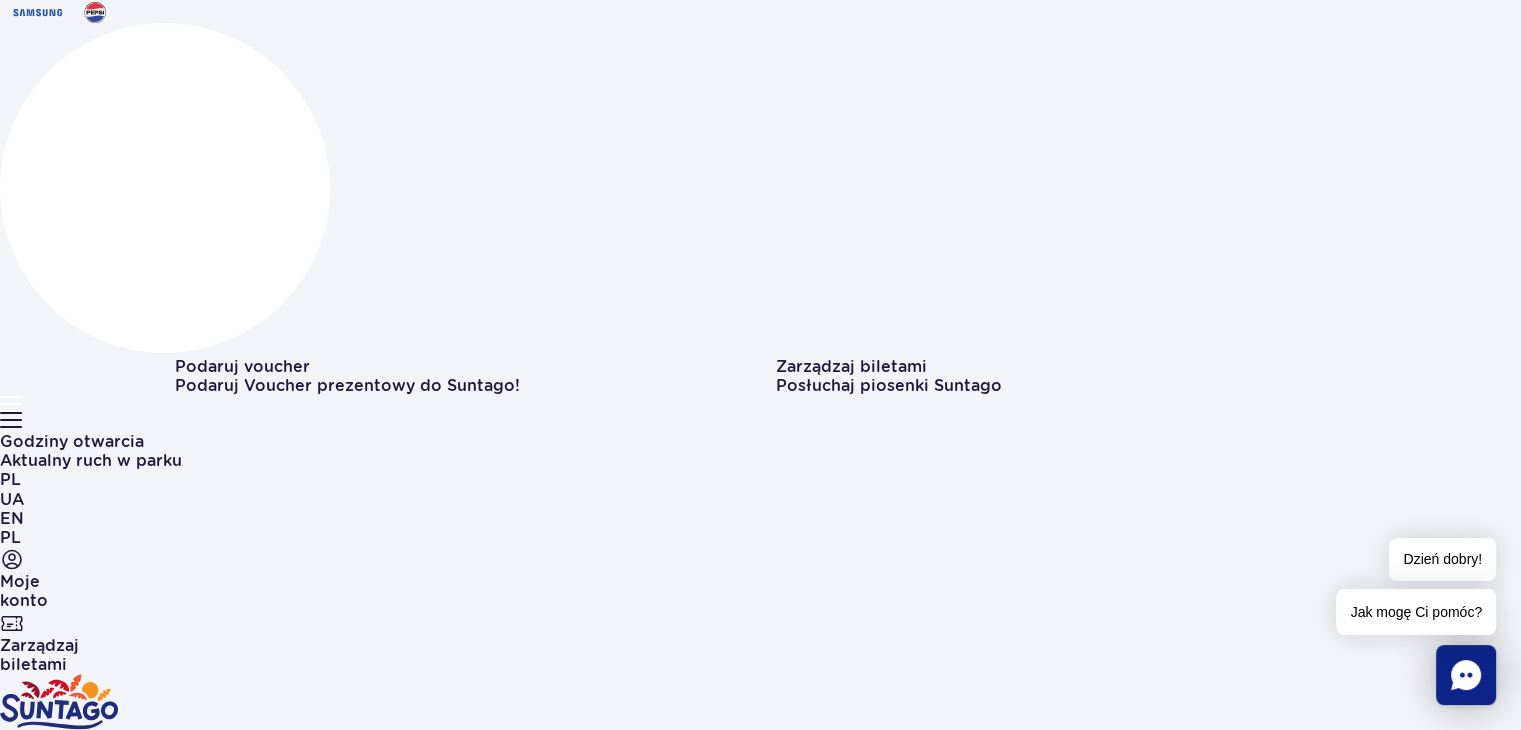 click on "1 strefa
Jamango" at bounding box center [760, 11273] 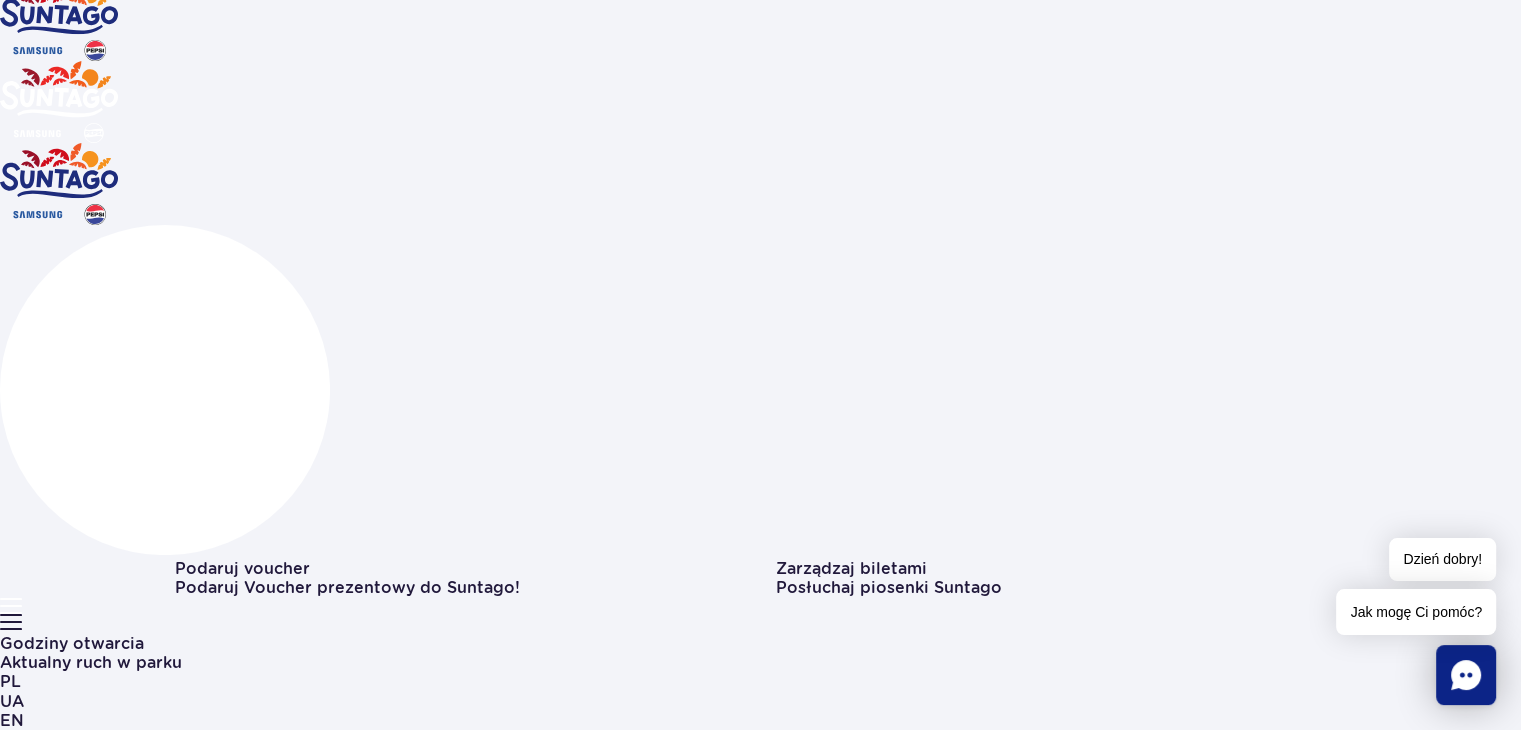scroll, scrollTop: 0, scrollLeft: 0, axis: both 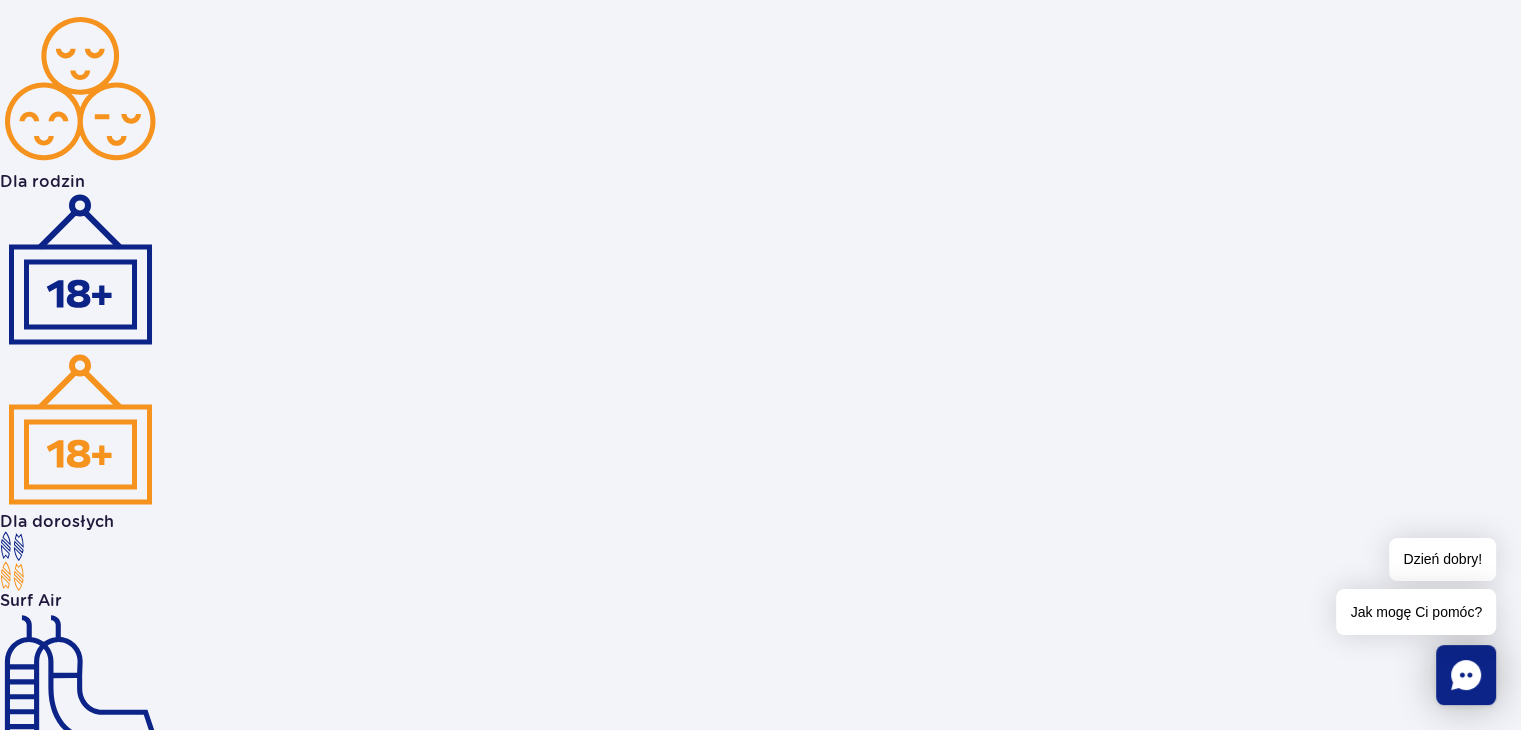 click at bounding box center [175, 12732] 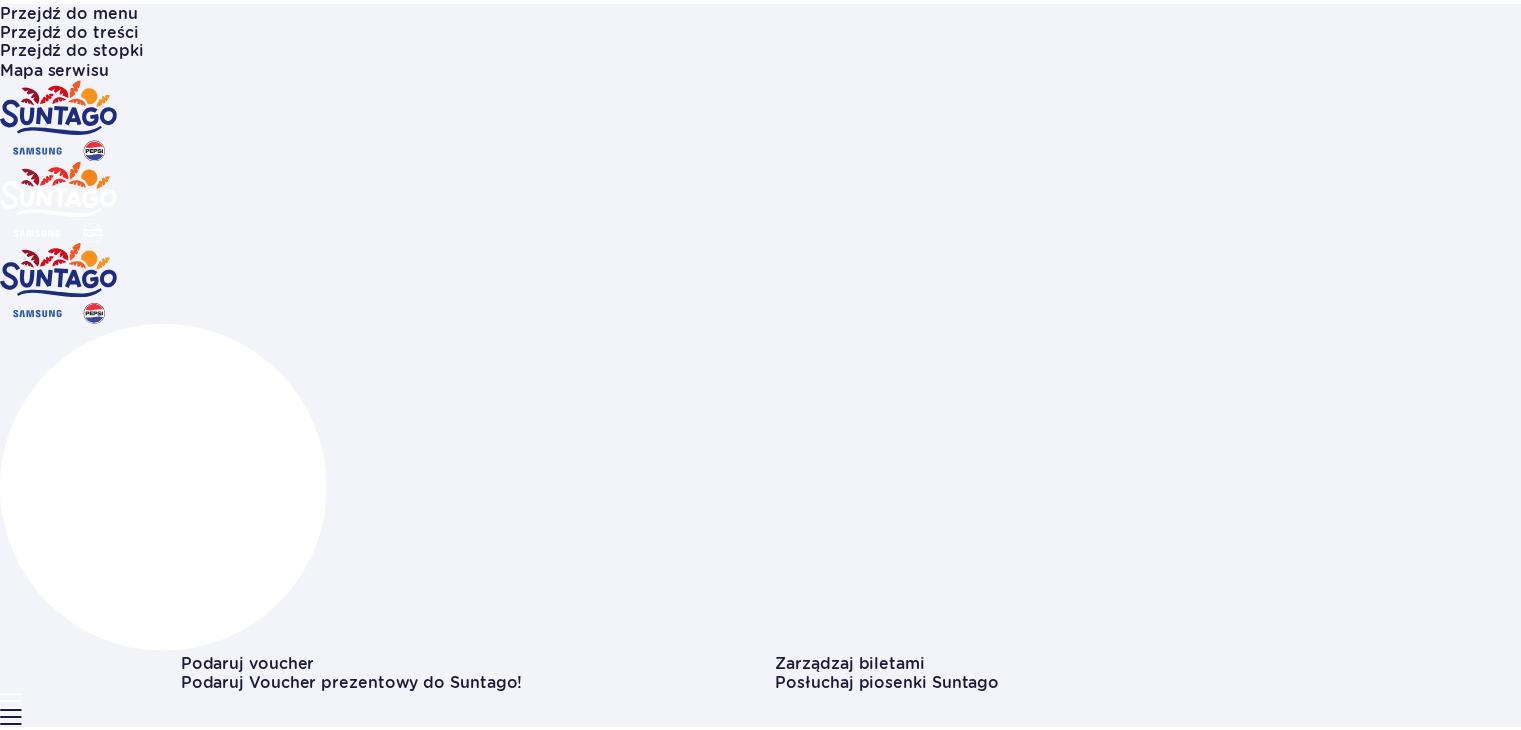 scroll, scrollTop: 0, scrollLeft: 0, axis: both 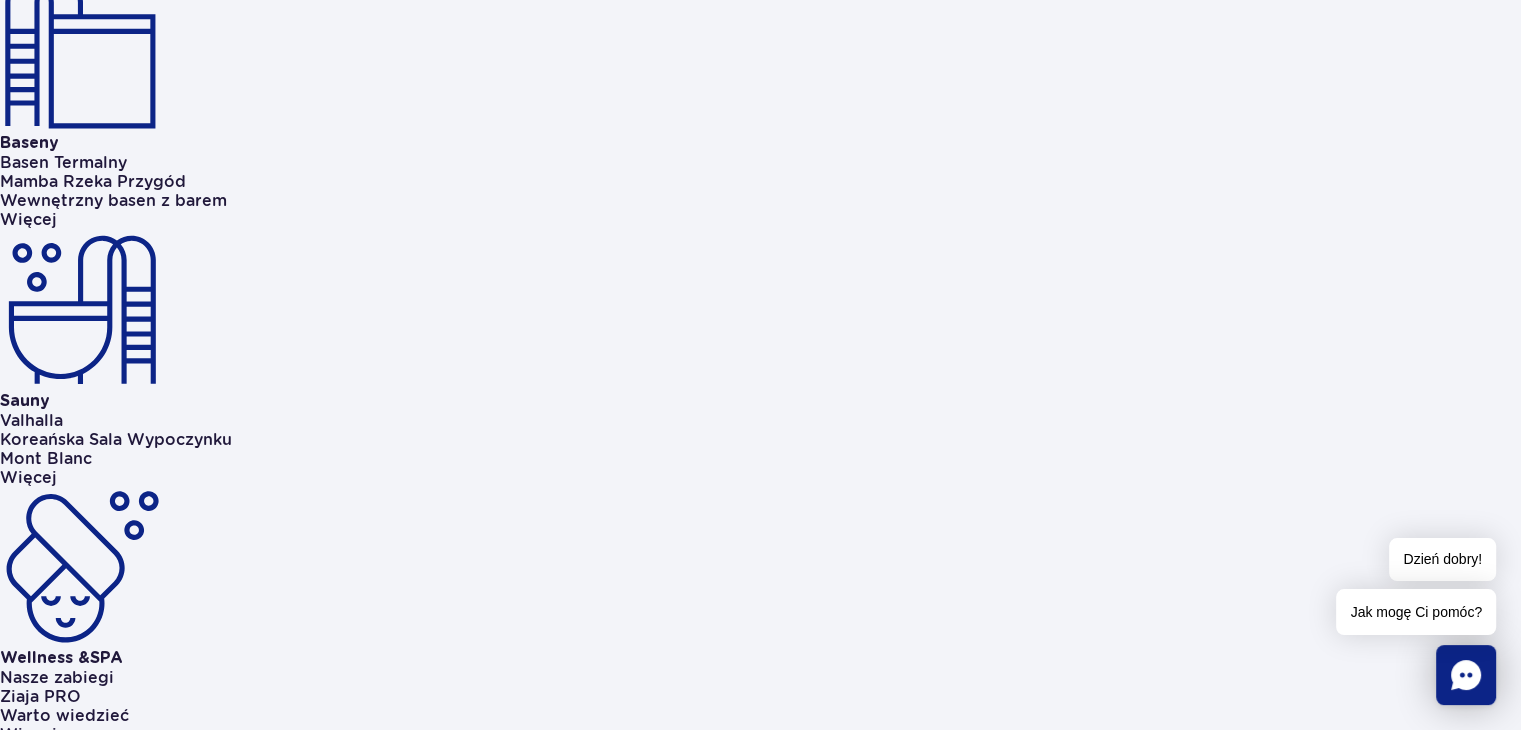 click at bounding box center (175, 14971) 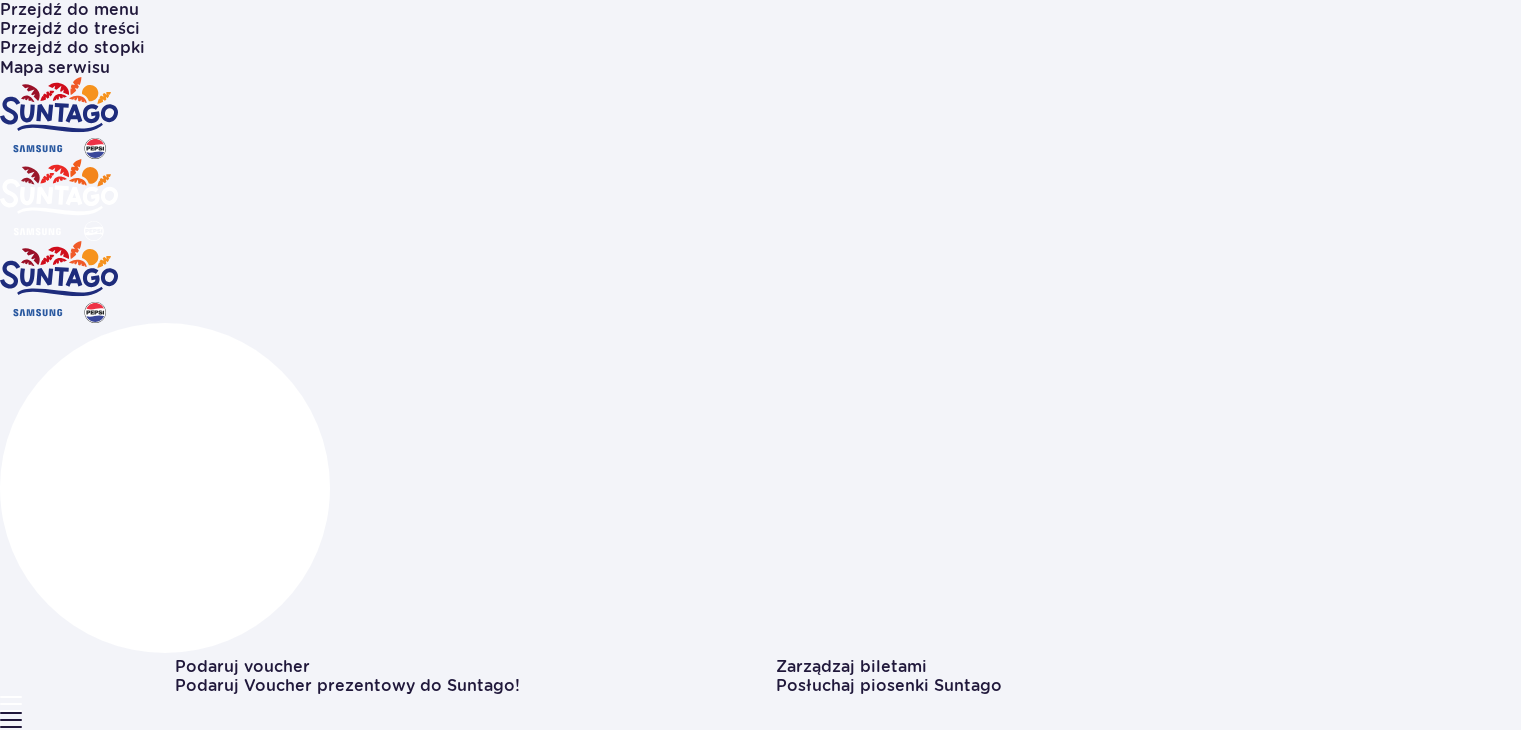 scroll, scrollTop: 0, scrollLeft: 0, axis: both 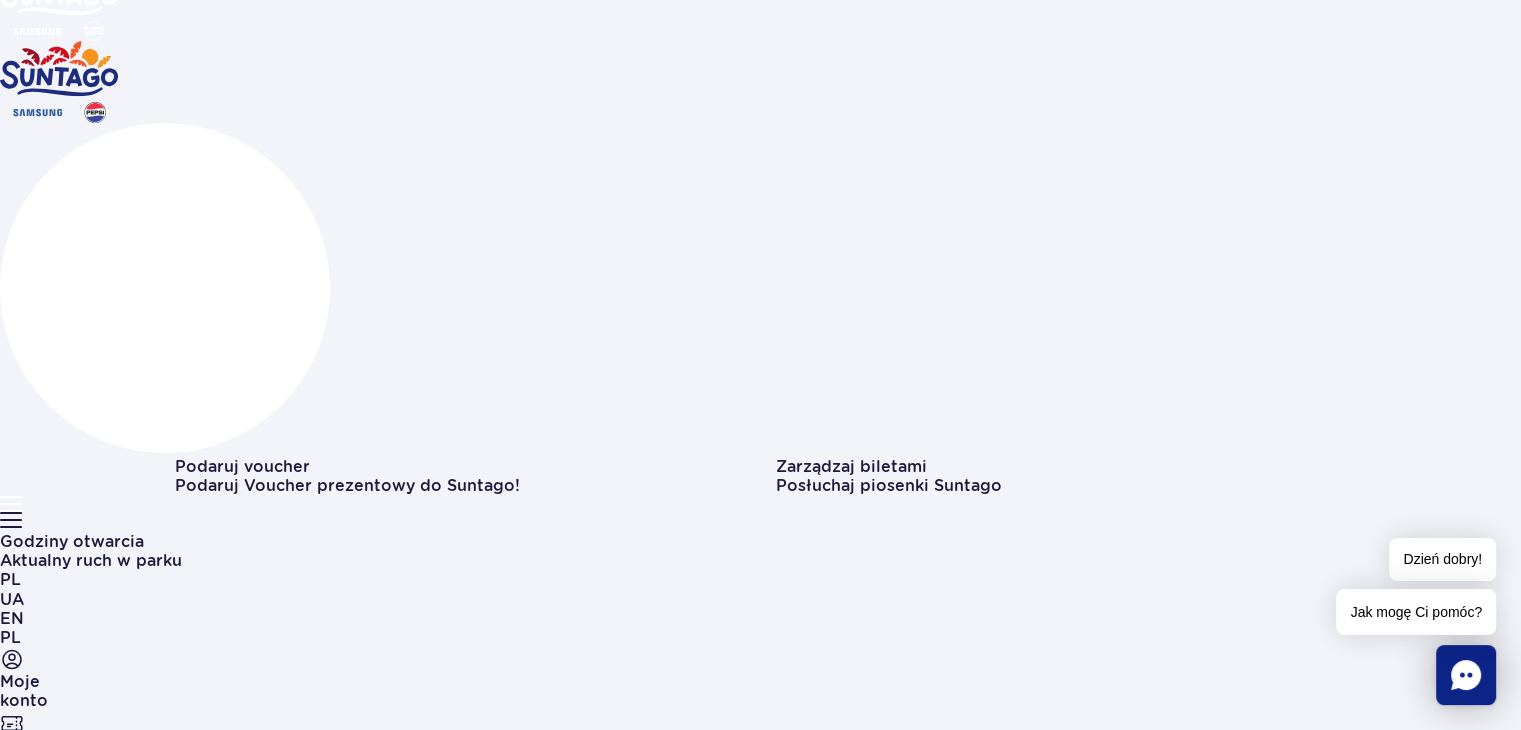 click on "Więcej" at bounding box center [203, 11341] 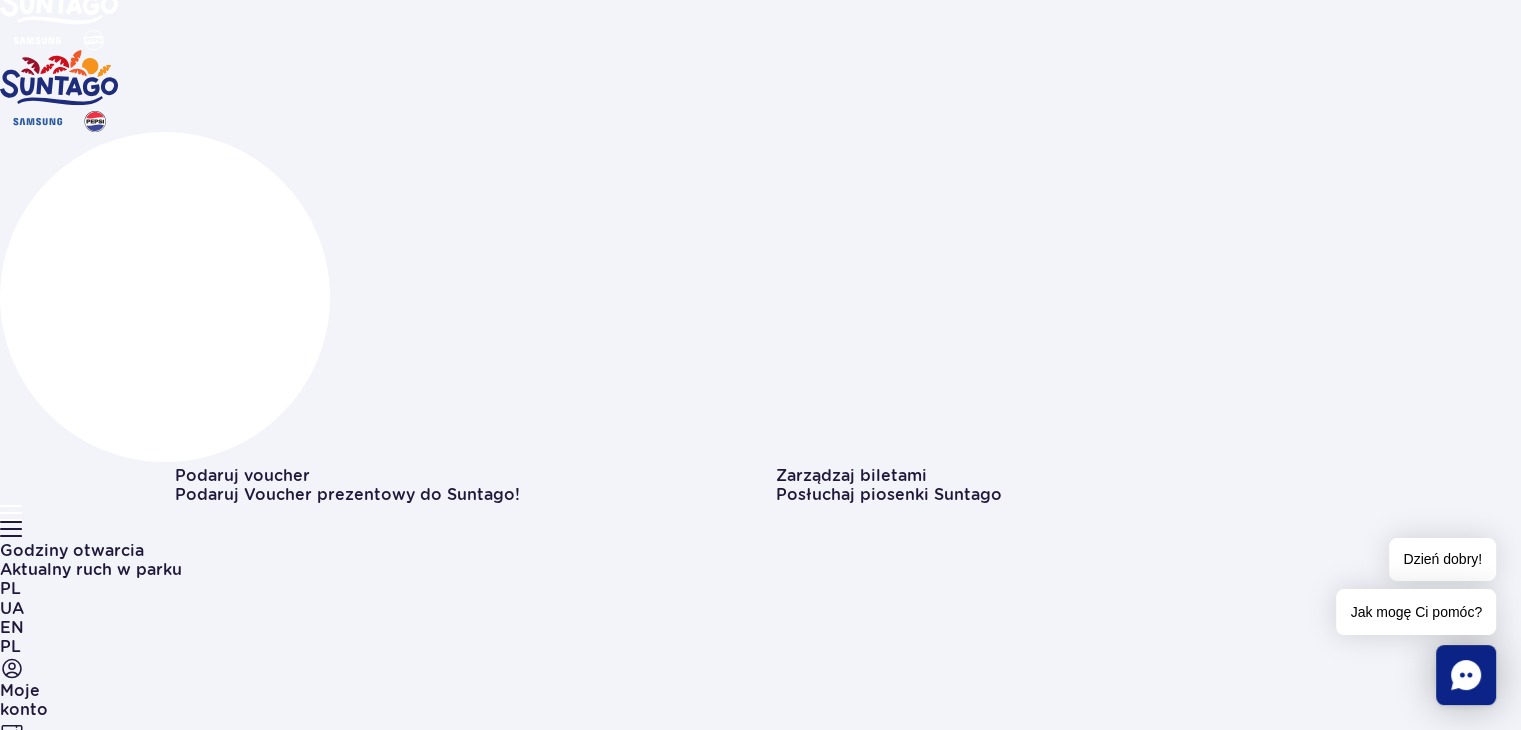 scroll, scrollTop: 188, scrollLeft: 0, axis: vertical 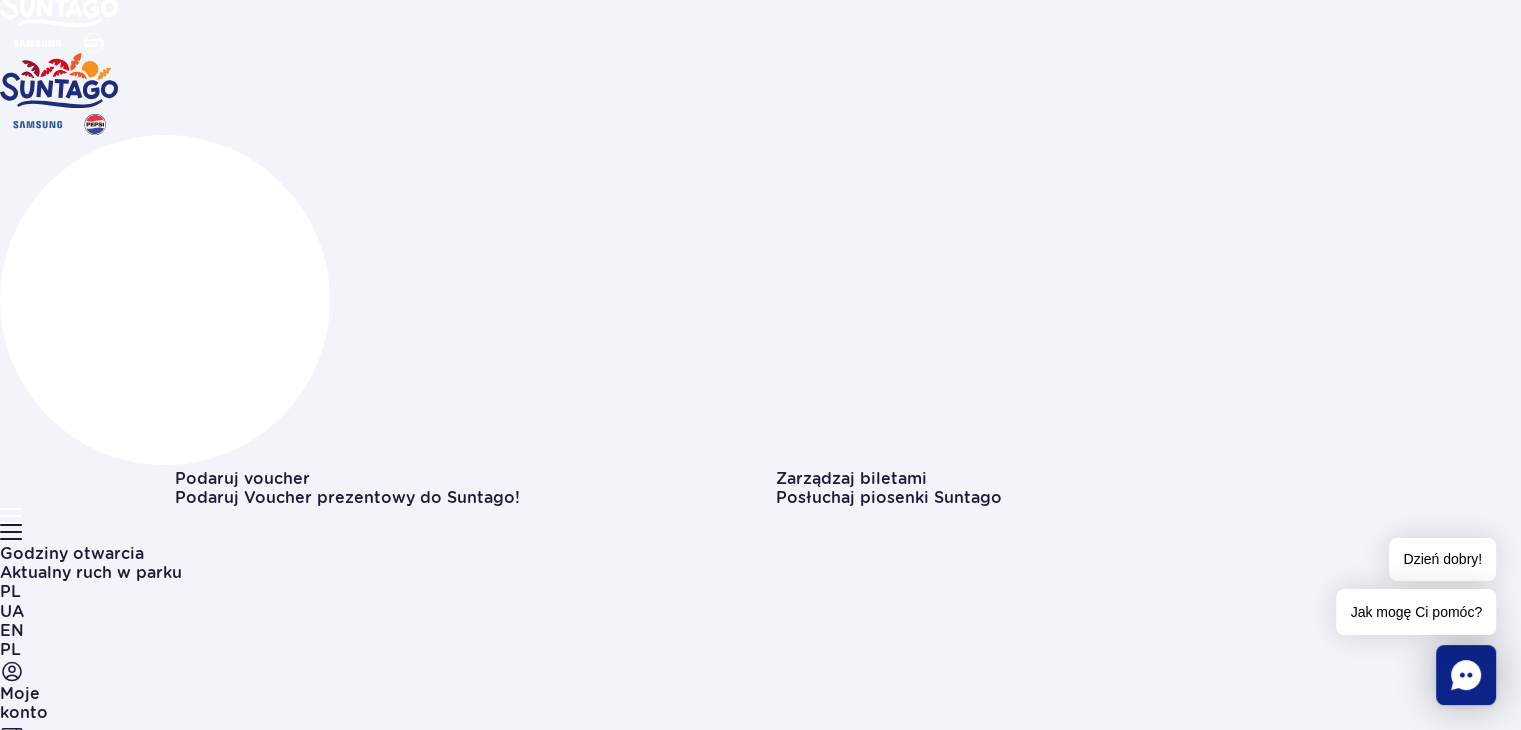 click at bounding box center [175, 13378] 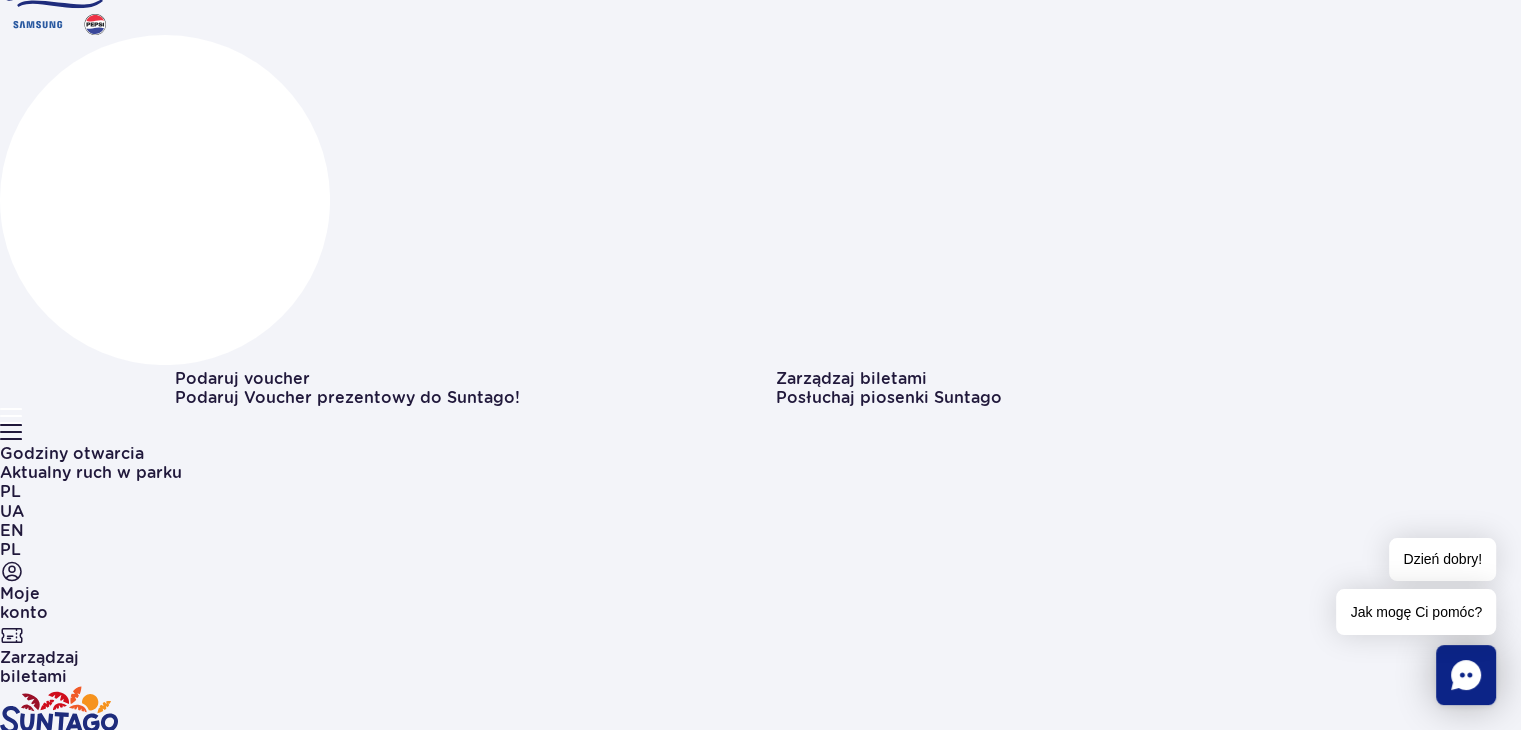 click on "Więcej" at bounding box center (203, 11253) 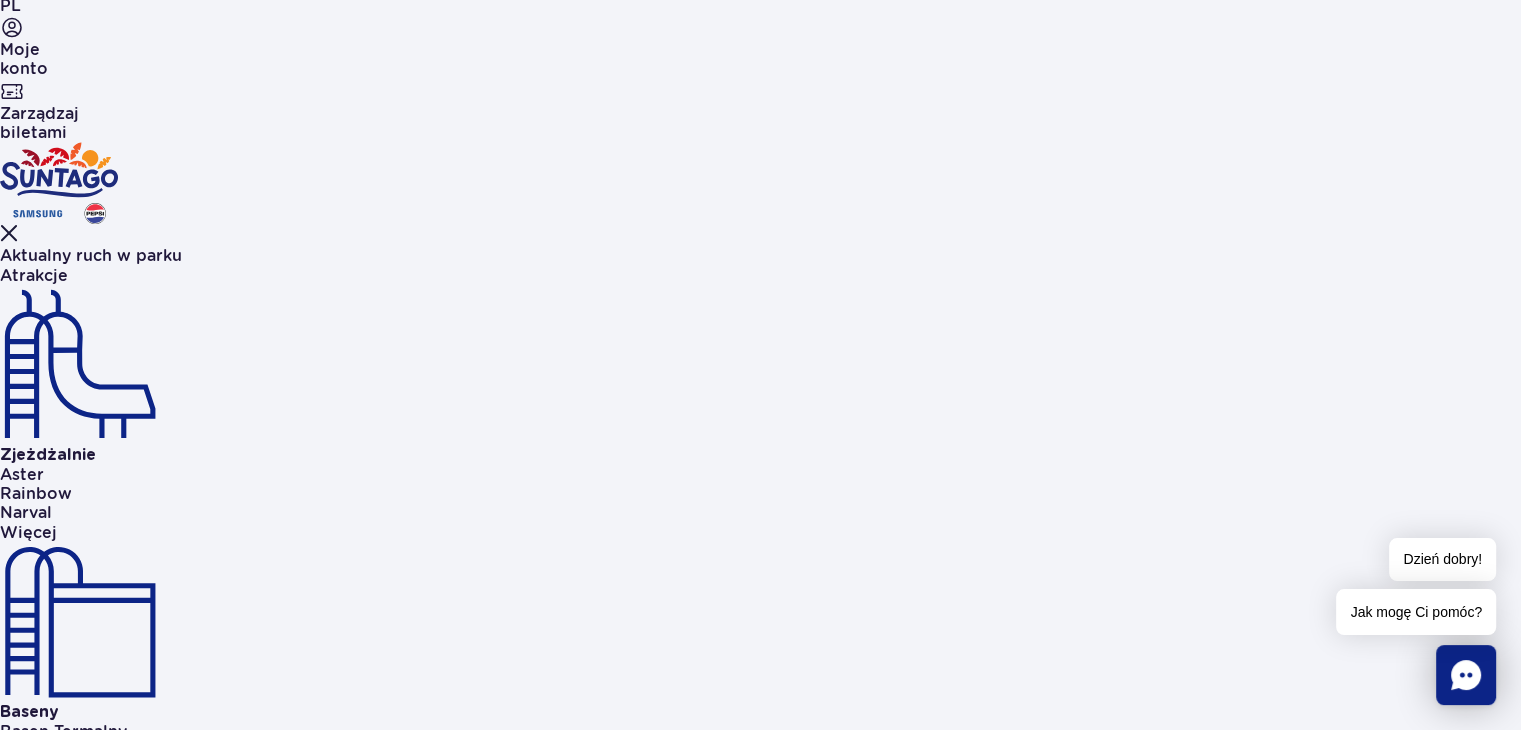 scroll, scrollTop: 888, scrollLeft: 0, axis: vertical 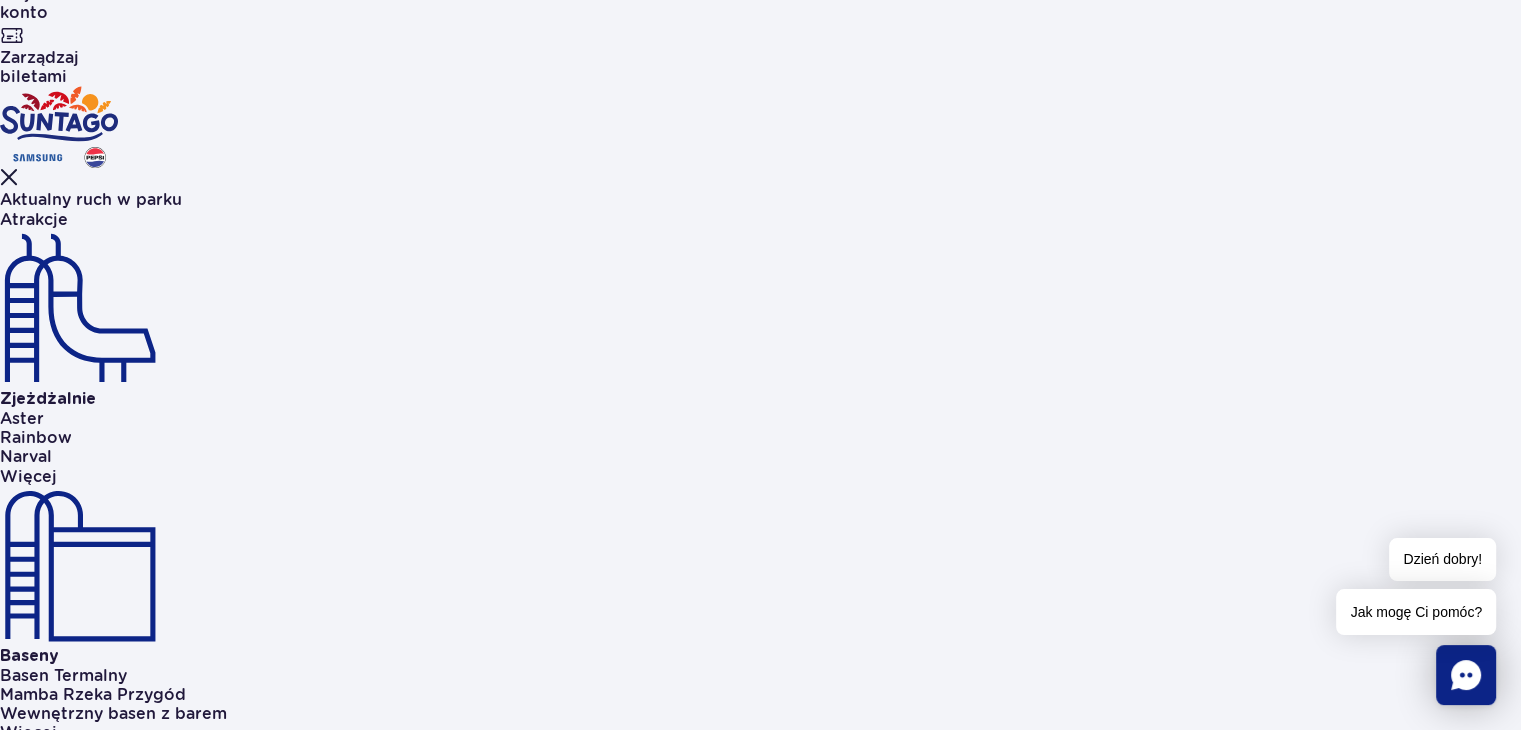 click at bounding box center (485, 15166) 